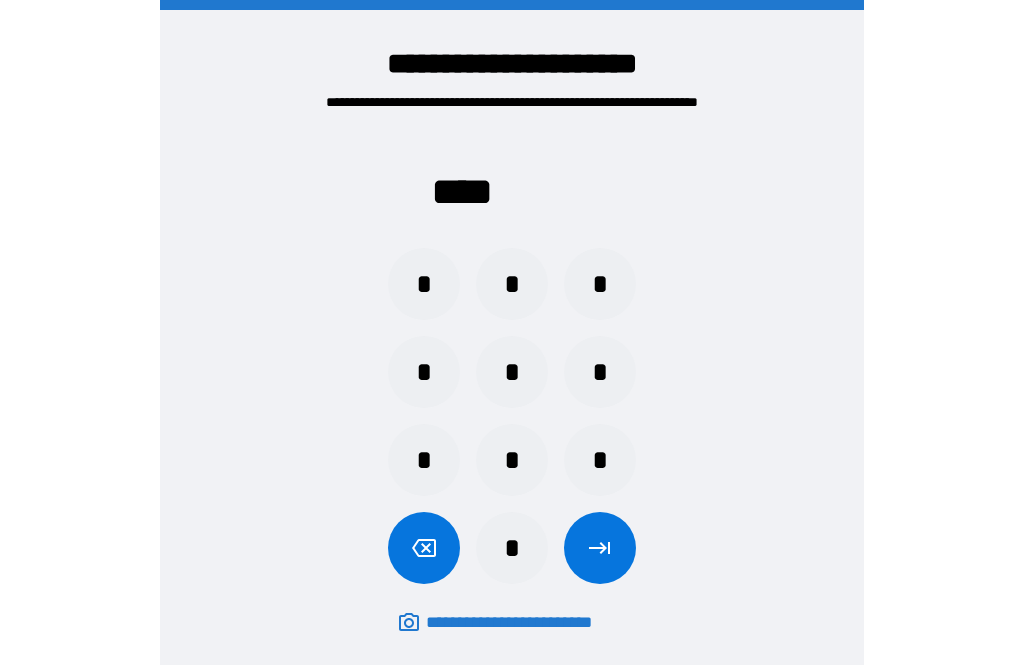 scroll, scrollTop: 0, scrollLeft: 0, axis: both 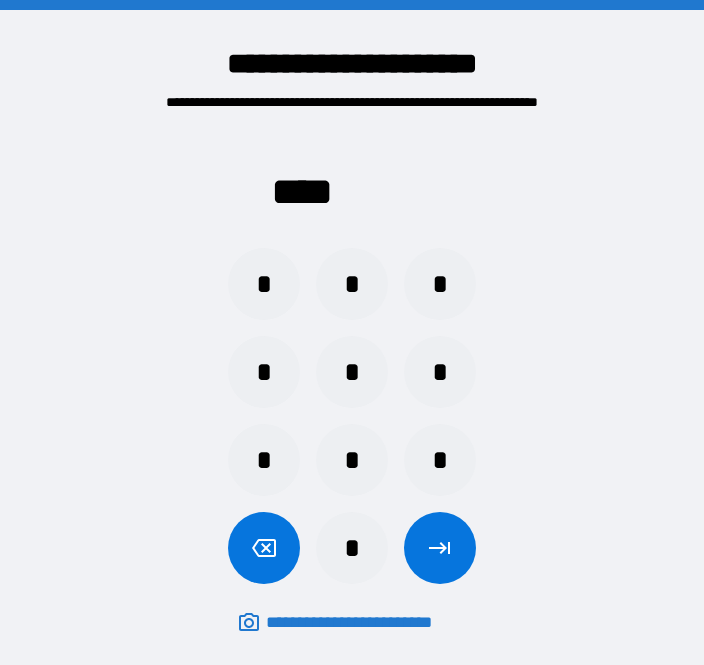 click on "*" at bounding box center [352, 460] 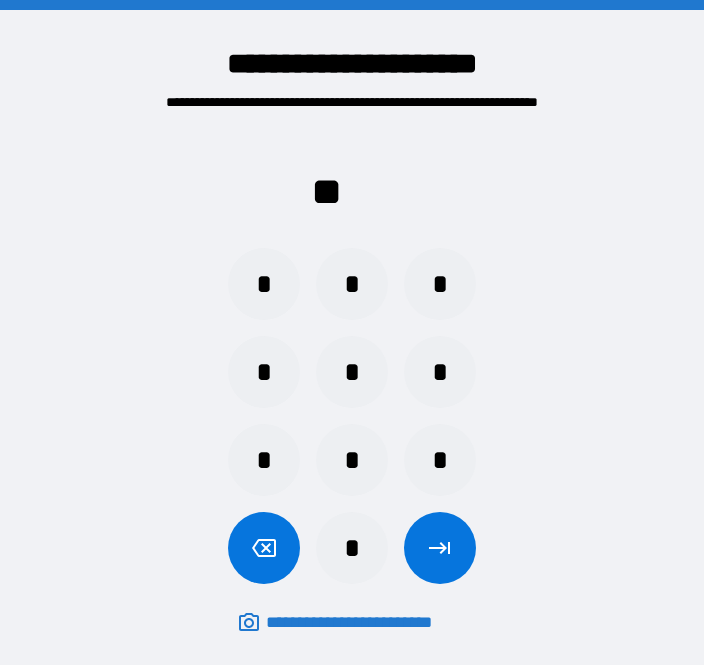 click on "*" at bounding box center (440, 460) 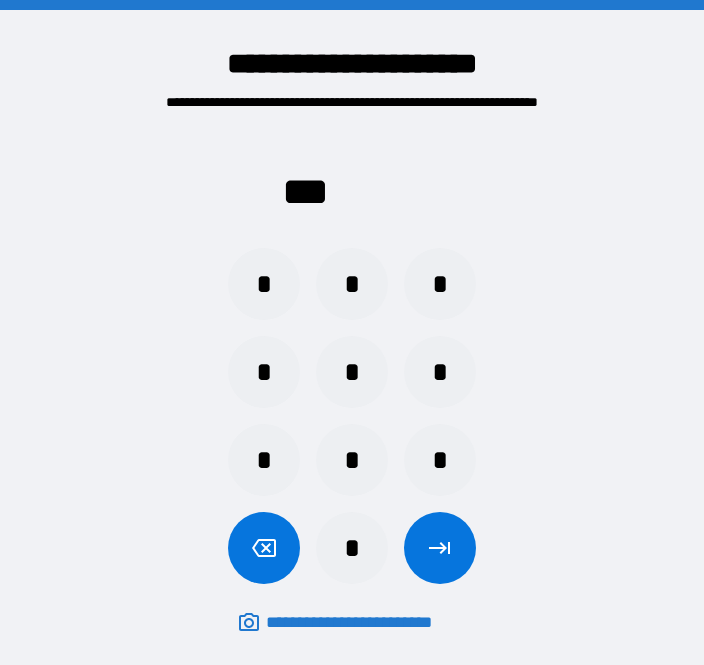 click on "*" at bounding box center (352, 548) 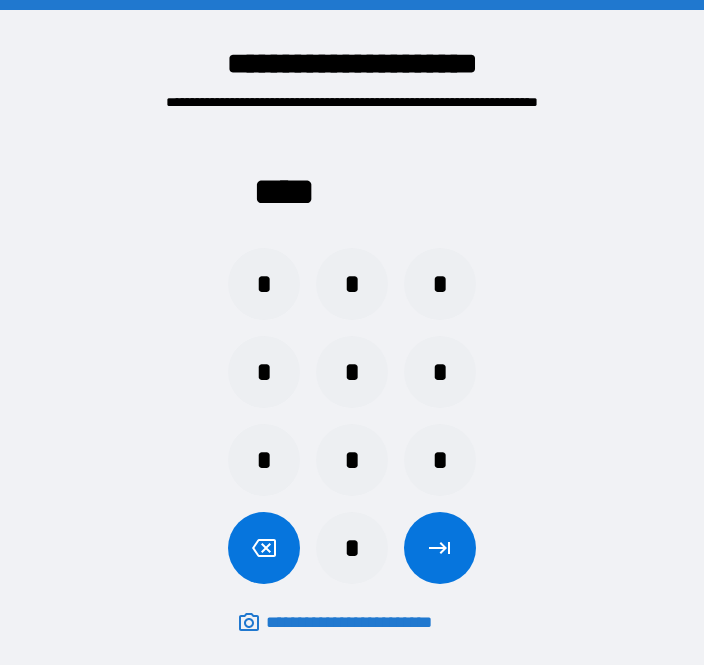click 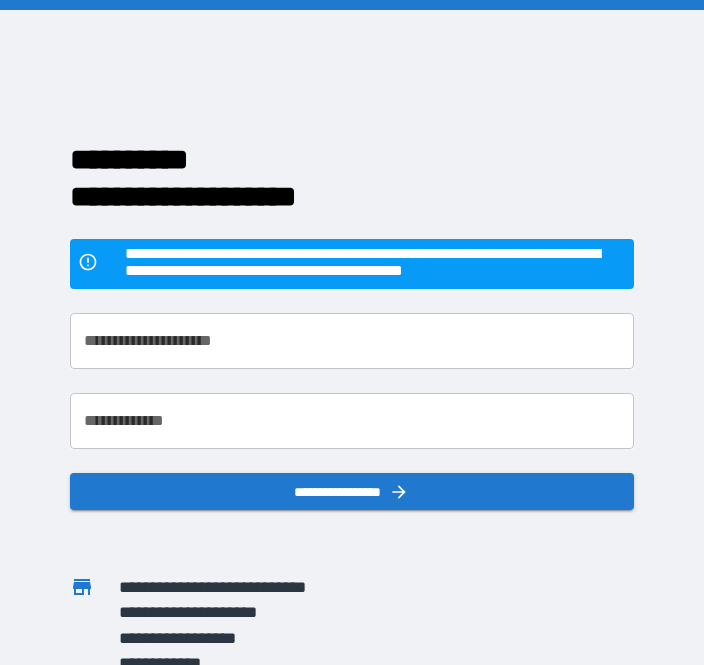 click on "**********" at bounding box center (351, 491) 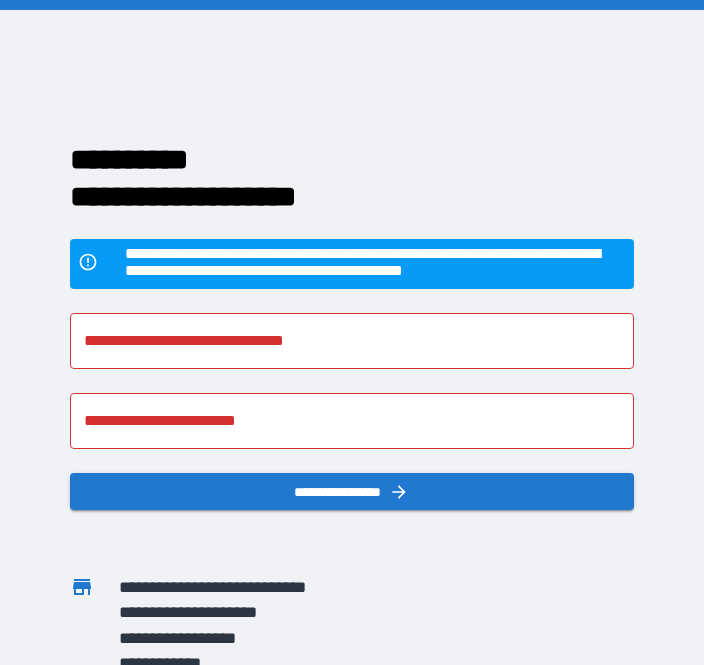 click on "**********" at bounding box center [327, 637] 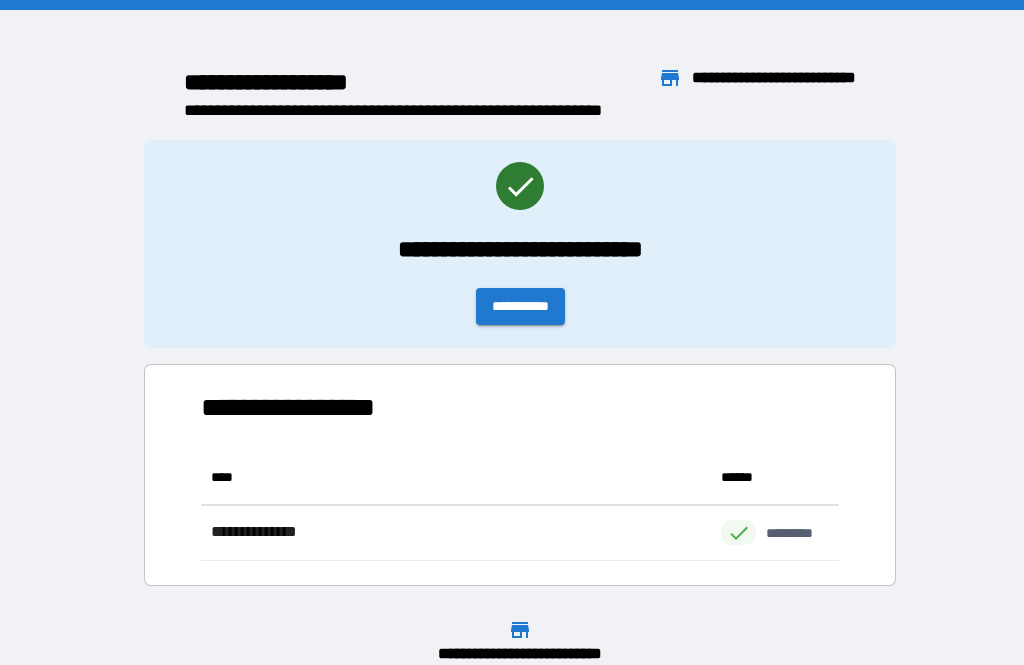 scroll, scrollTop: 0, scrollLeft: 0, axis: both 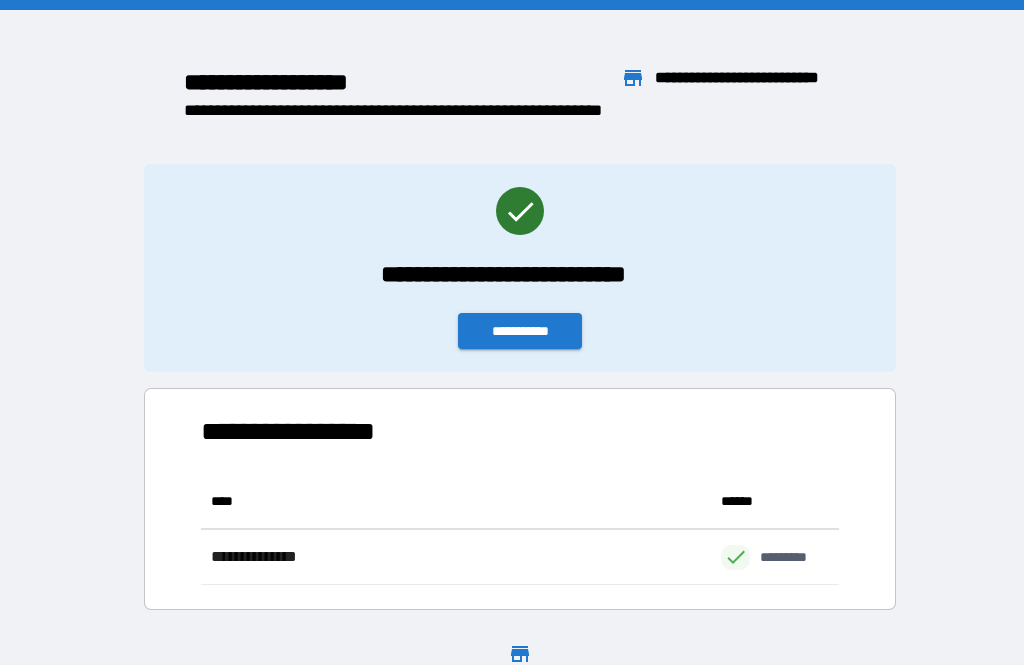 click on "**********" at bounding box center (520, 331) 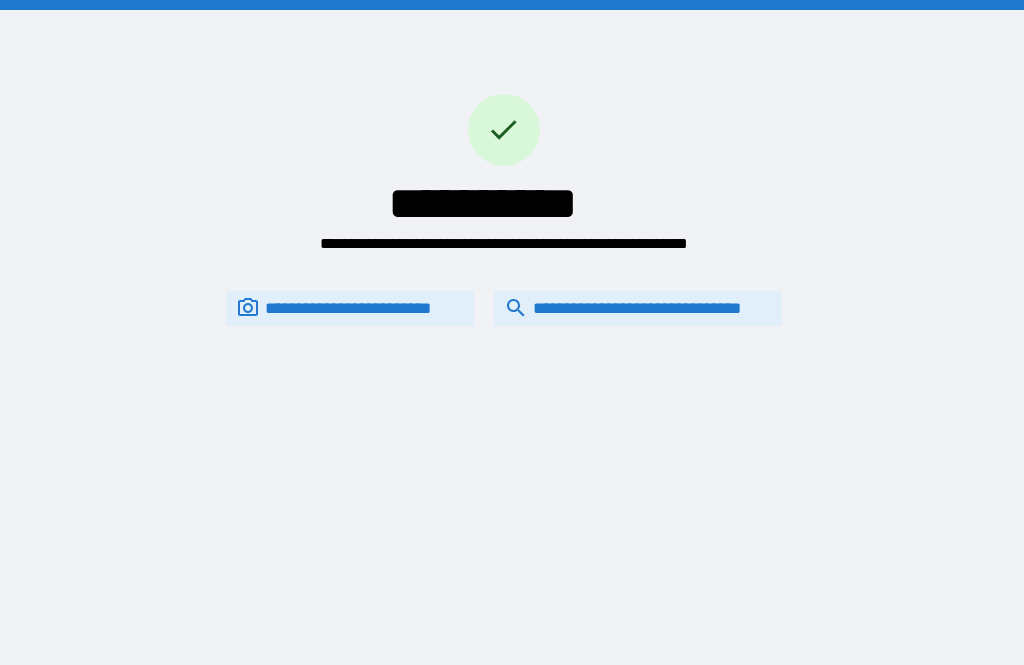 click on "**********" at bounding box center (638, 308) 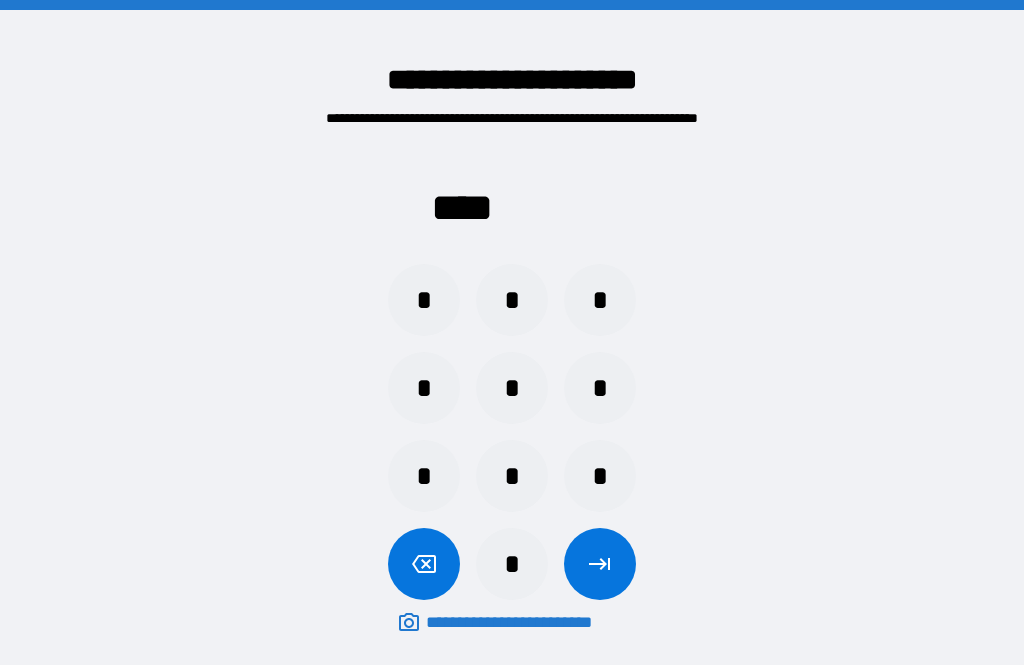 click on "*" at bounding box center (512, 476) 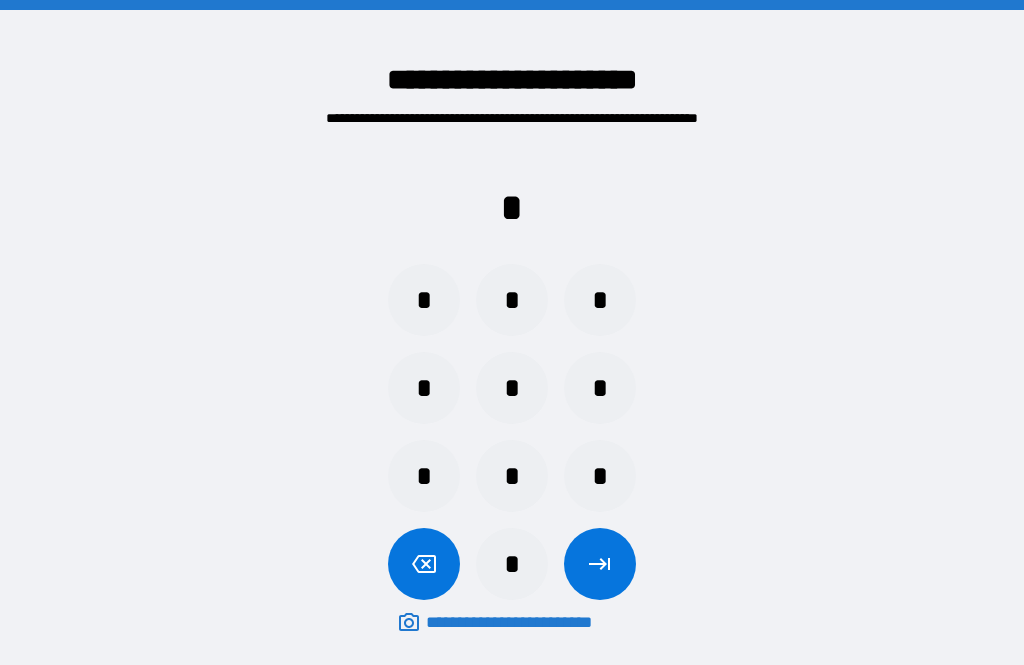 click on "*" at bounding box center [512, 476] 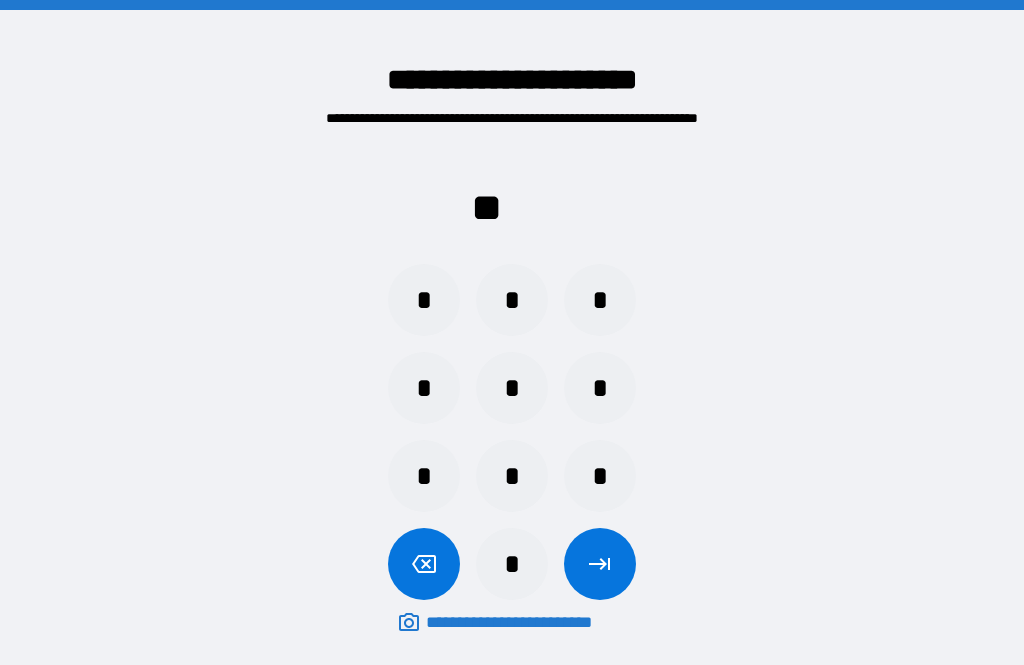 click on "*" at bounding box center (600, 476) 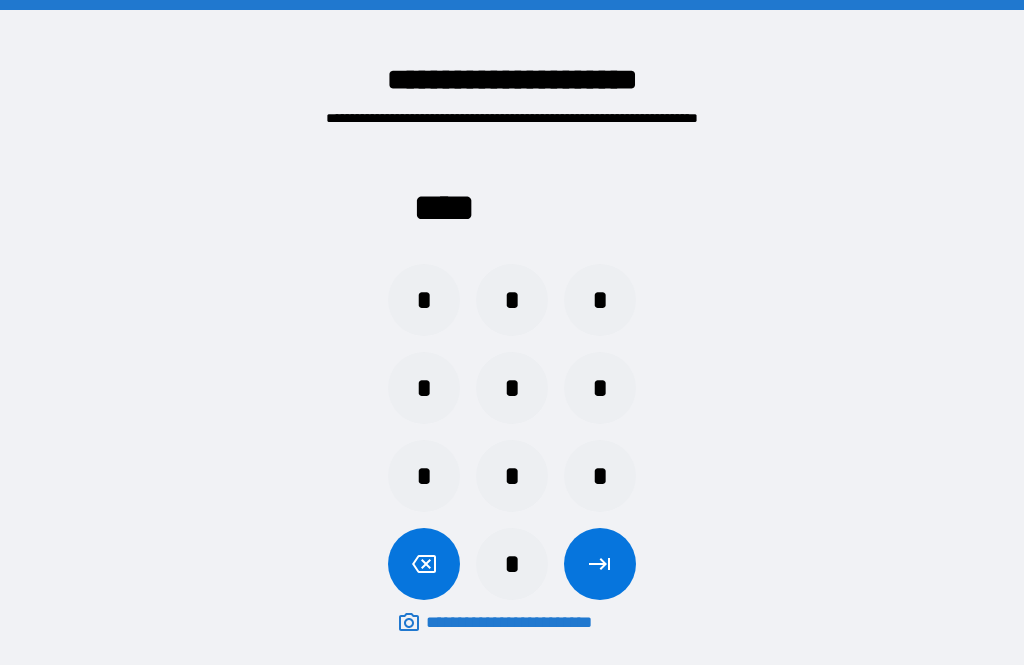 click at bounding box center (600, 564) 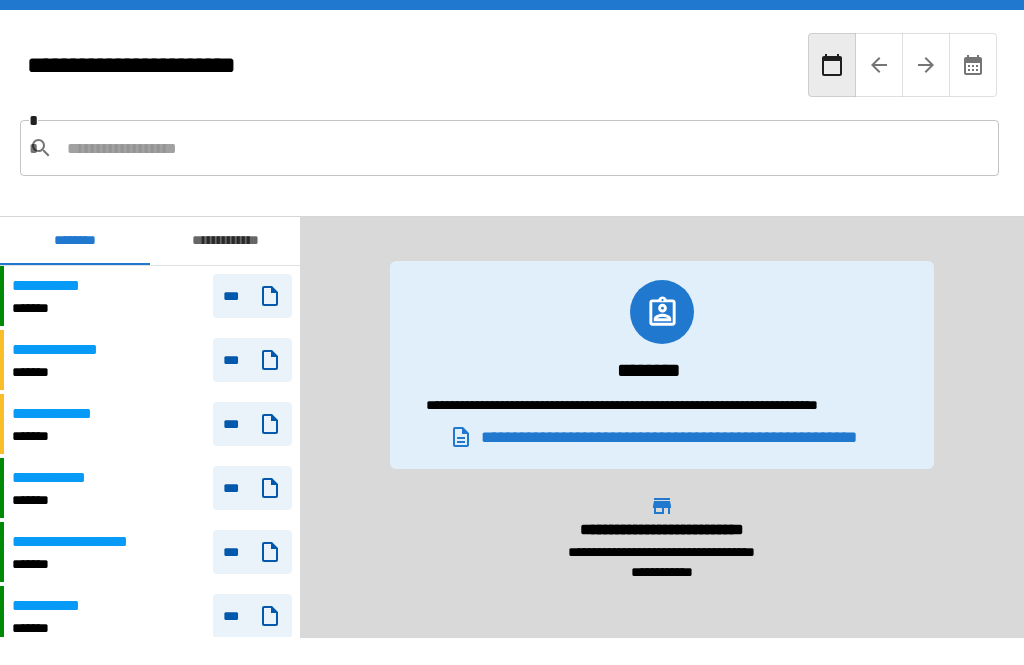 click at bounding box center (525, 148) 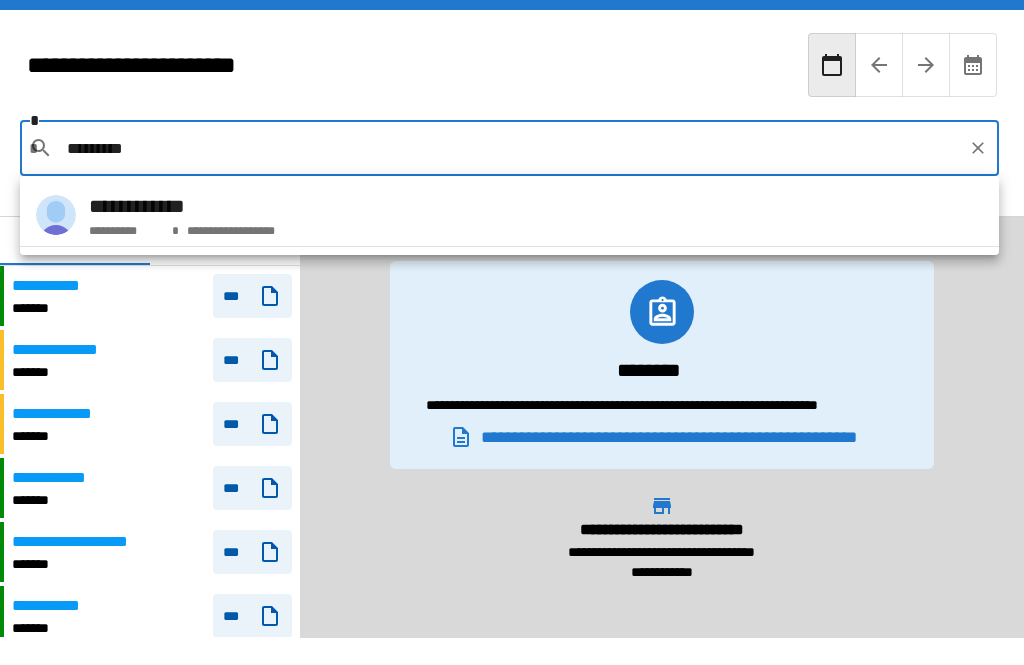 click on "**********" at bounding box center [228, 227] 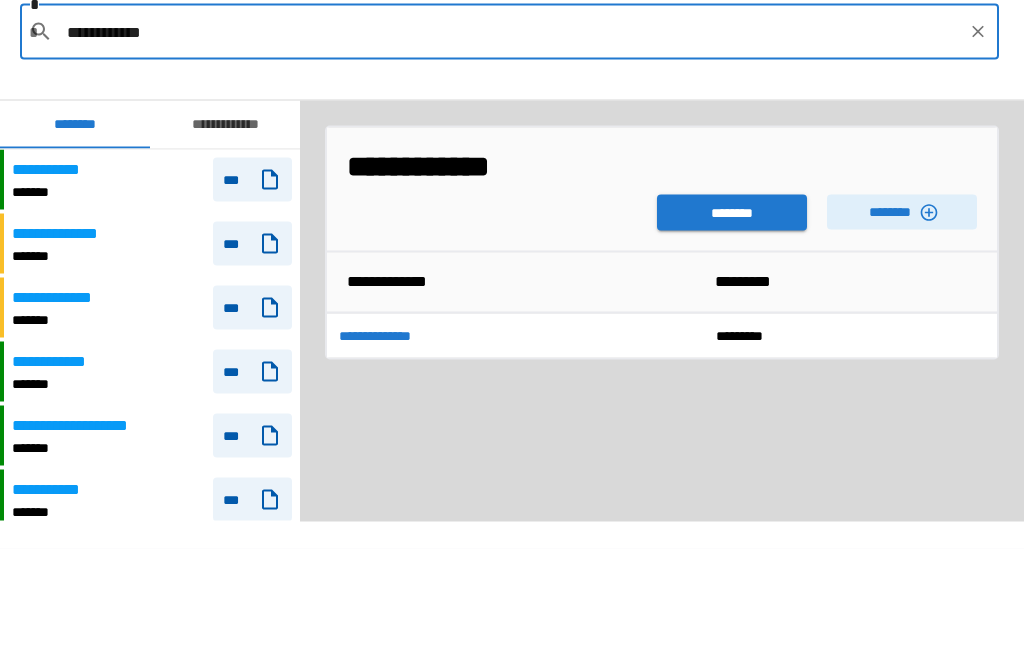 click on "********" at bounding box center (732, 329) 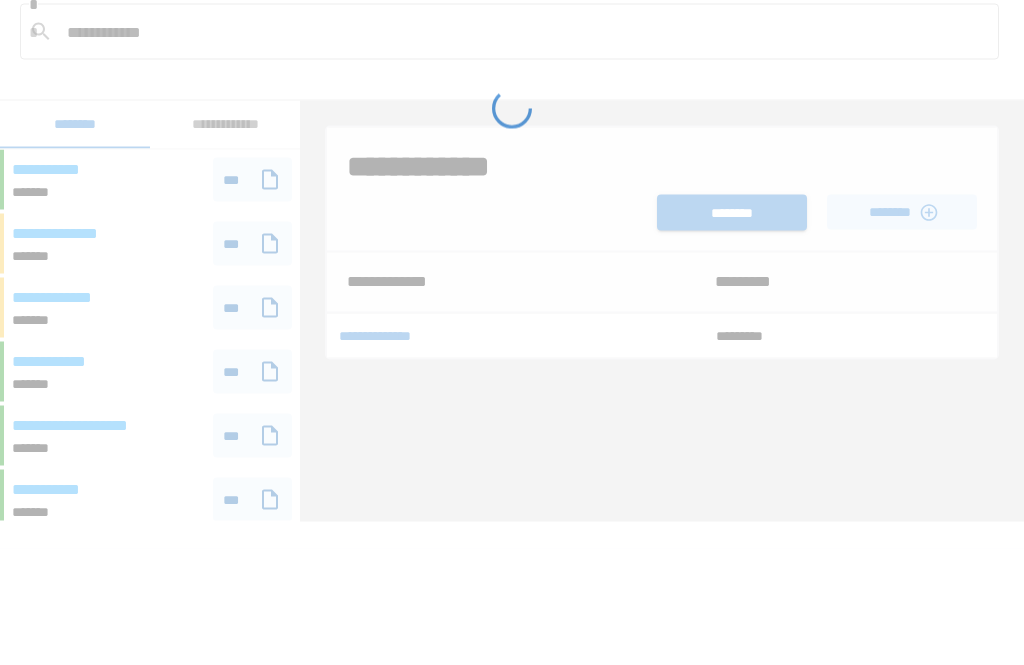 type 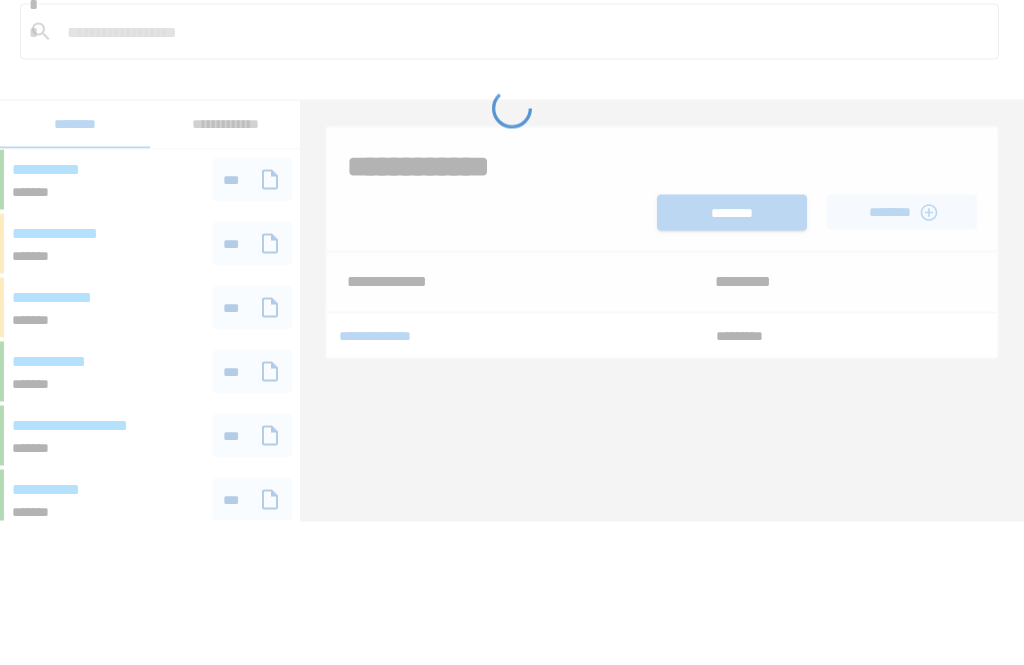 scroll, scrollTop: 64, scrollLeft: 0, axis: vertical 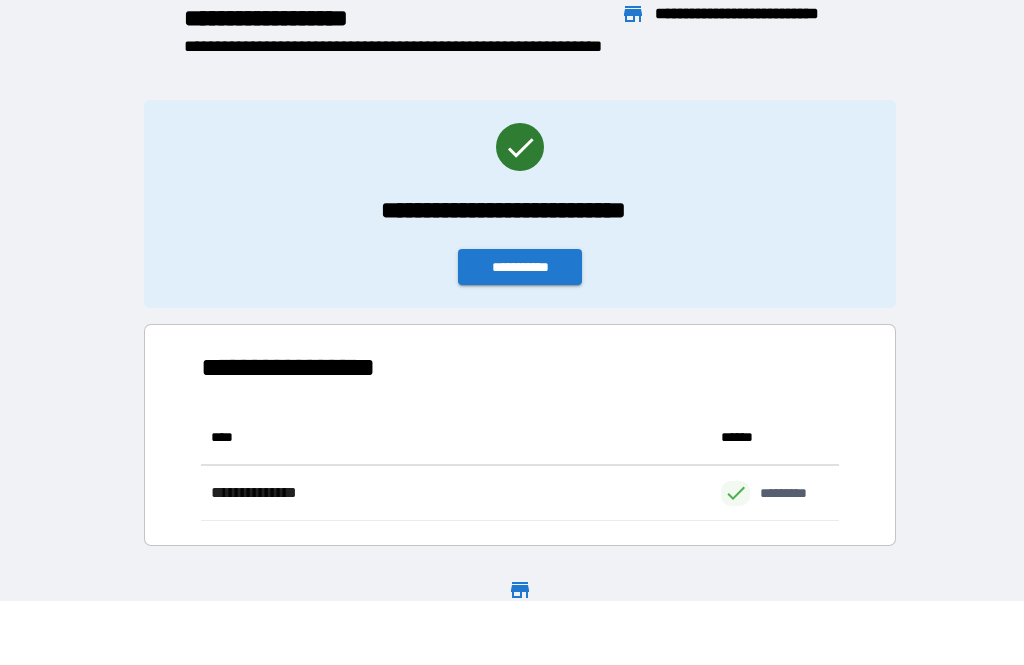 click on "**********" at bounding box center (520, 267) 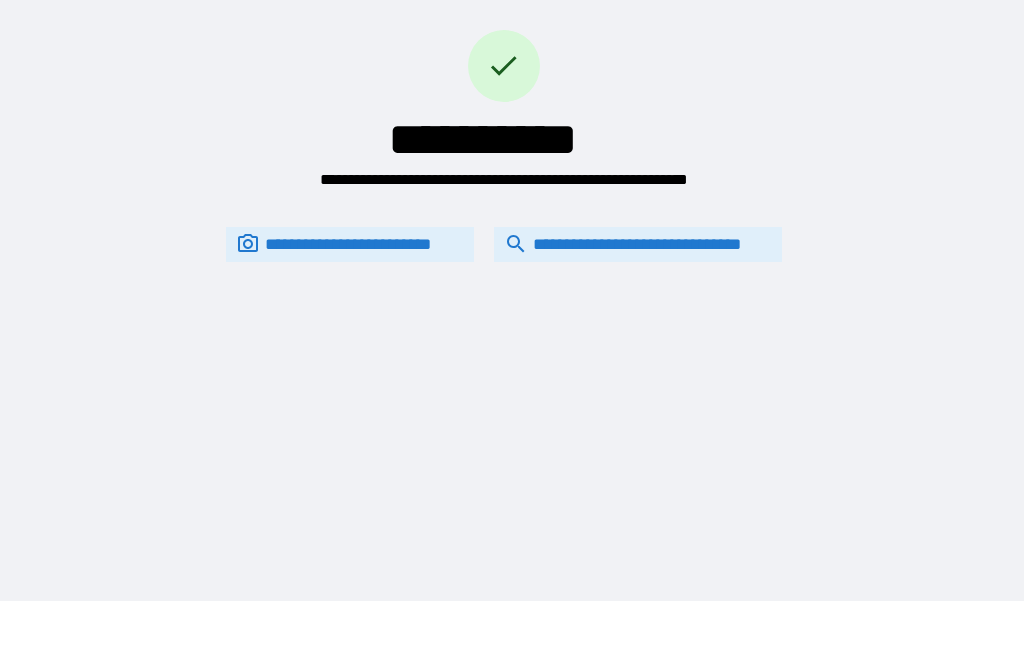 click on "**********" at bounding box center [638, 244] 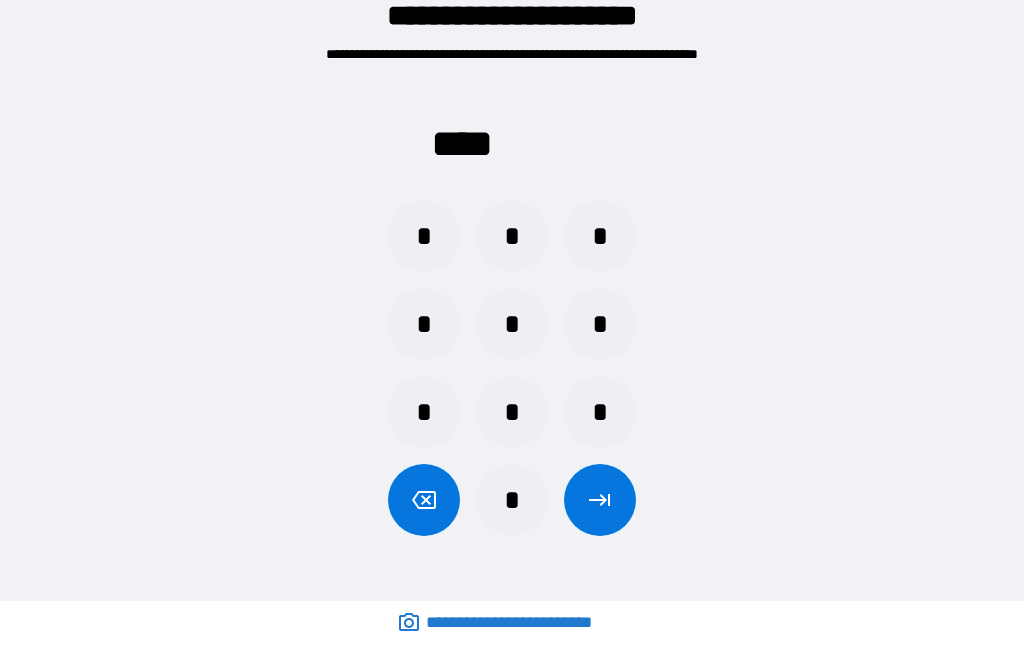 click on "*" at bounding box center (512, 412) 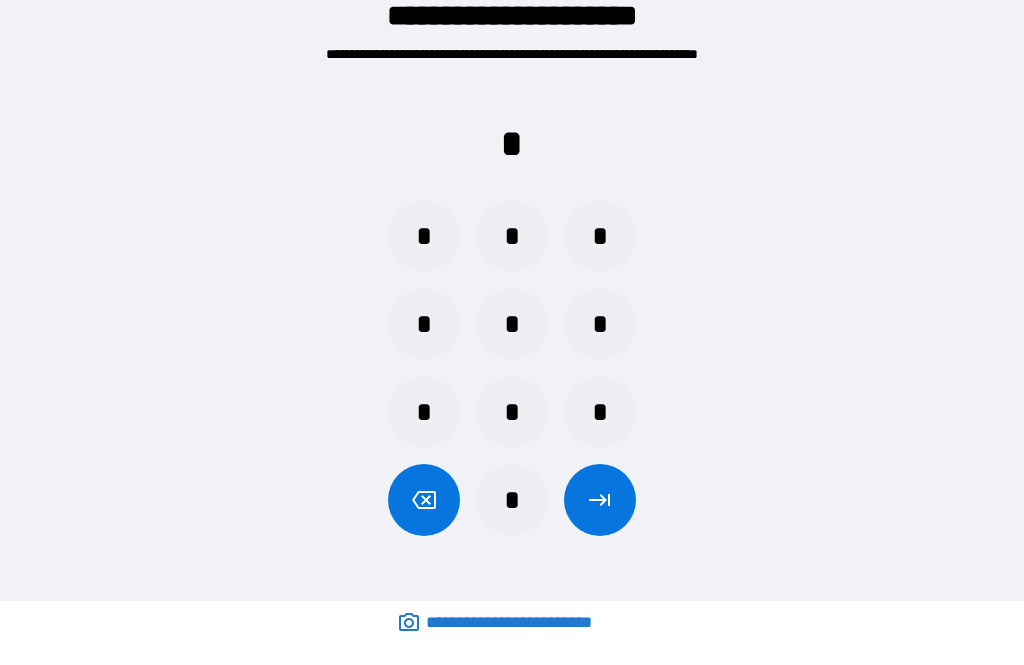 click on "*" at bounding box center (512, 412) 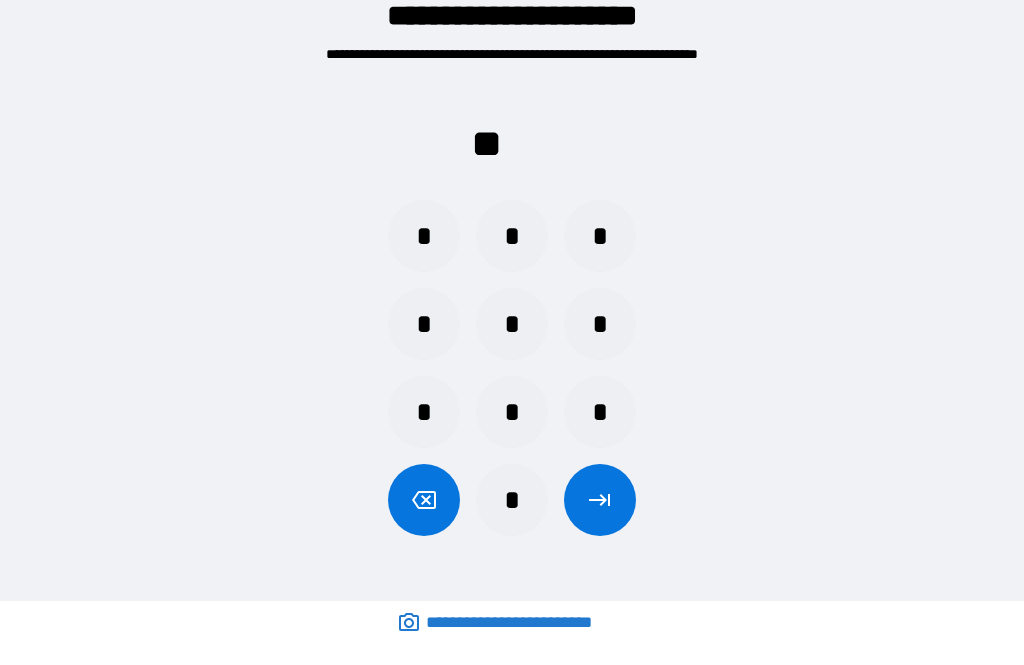 click on "*" at bounding box center (600, 412) 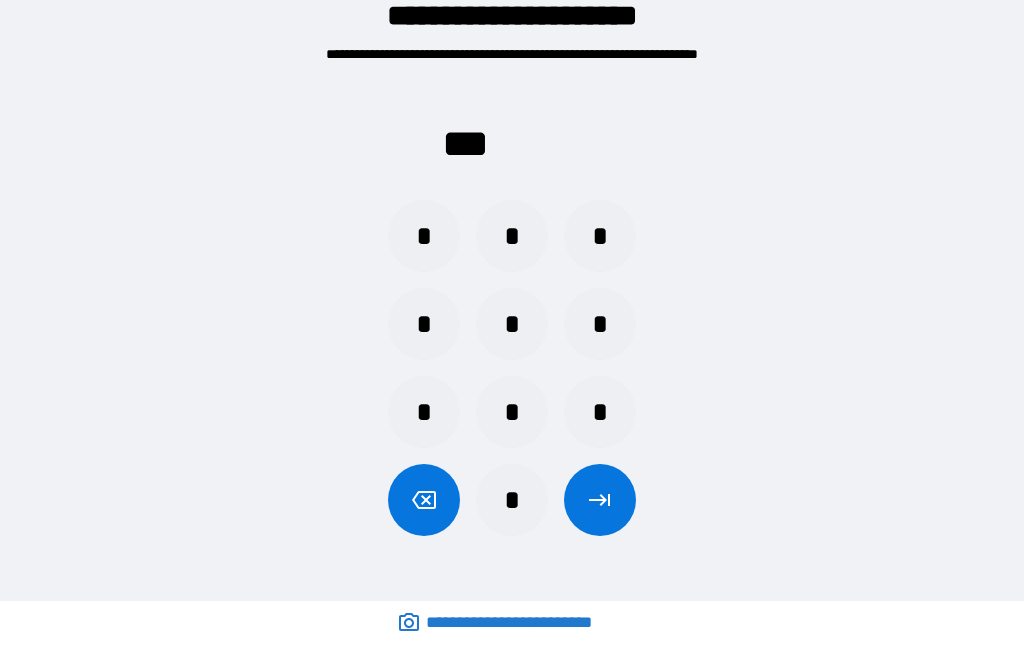 click on "*" at bounding box center [512, 500] 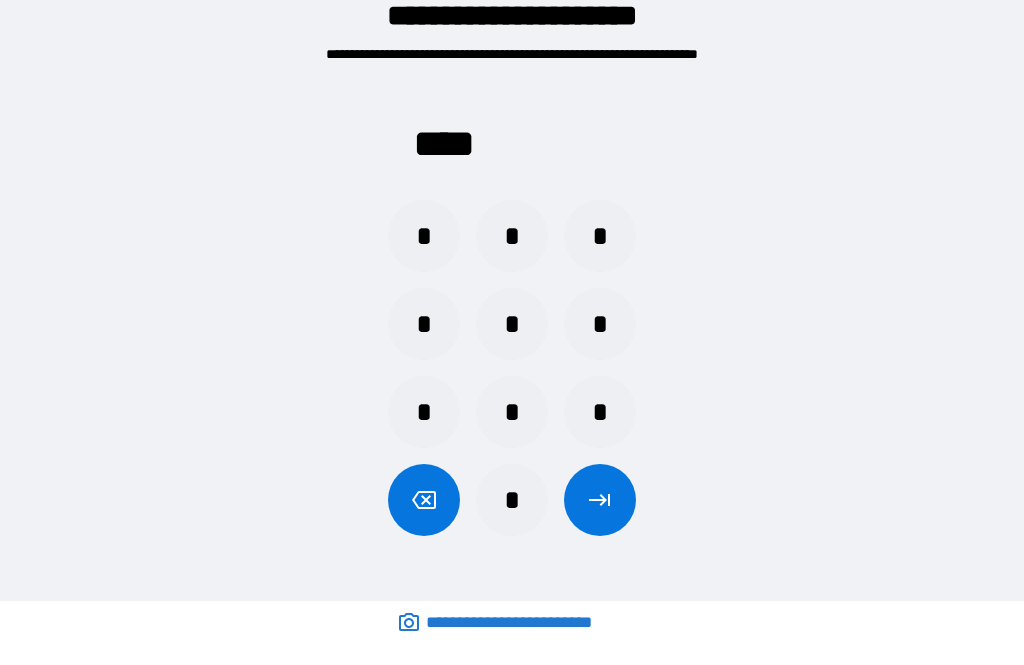 click 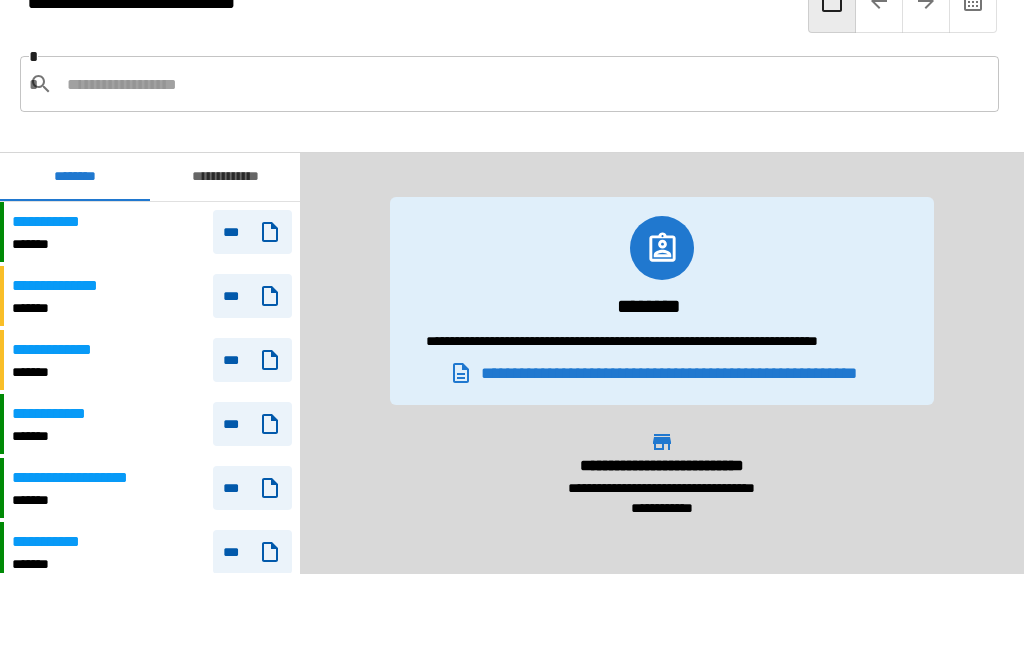 click at bounding box center (525, 84) 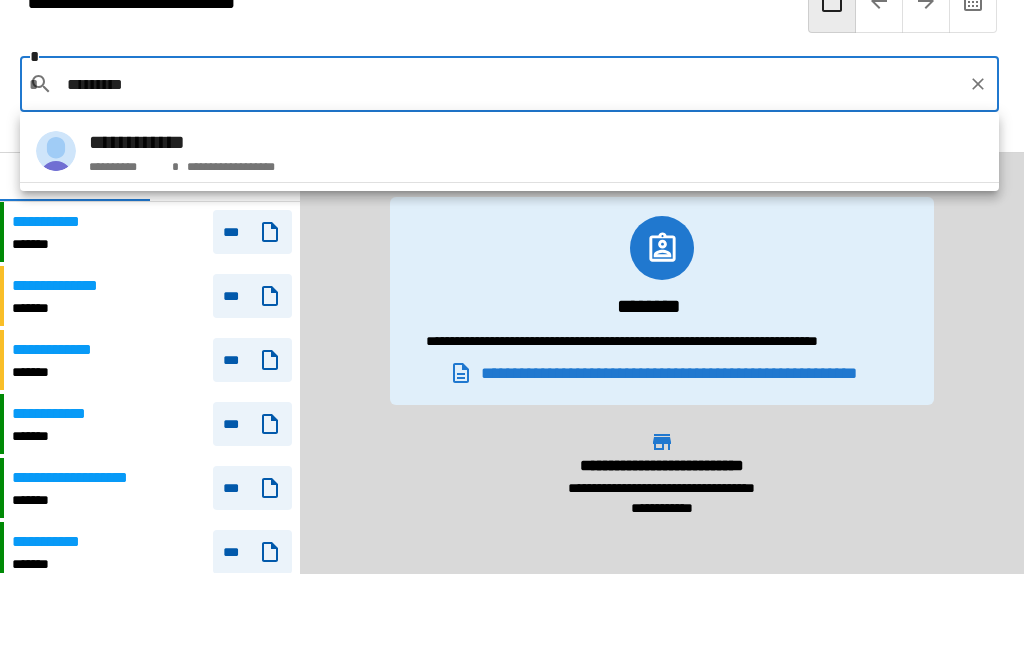 click on "**********" at bounding box center (232, 167) 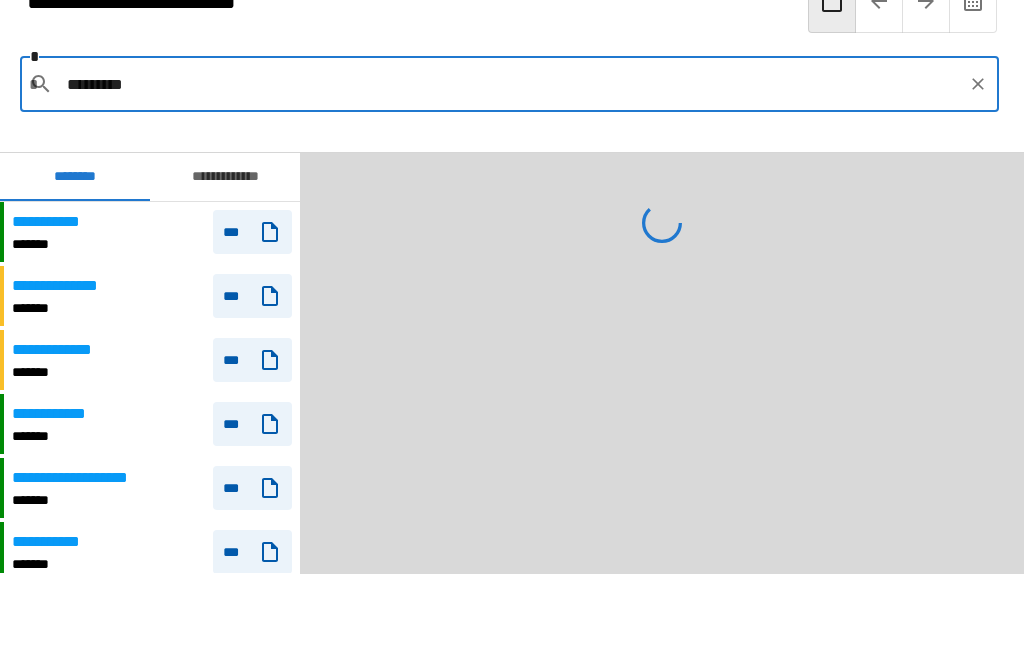 type on "**********" 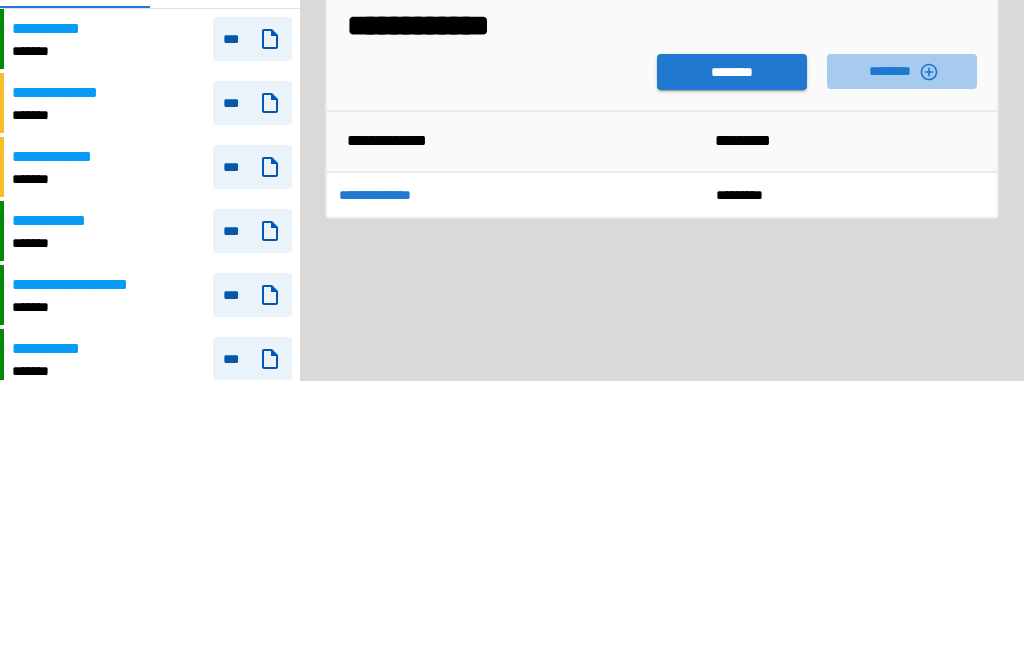 click on "********" at bounding box center [902, 264] 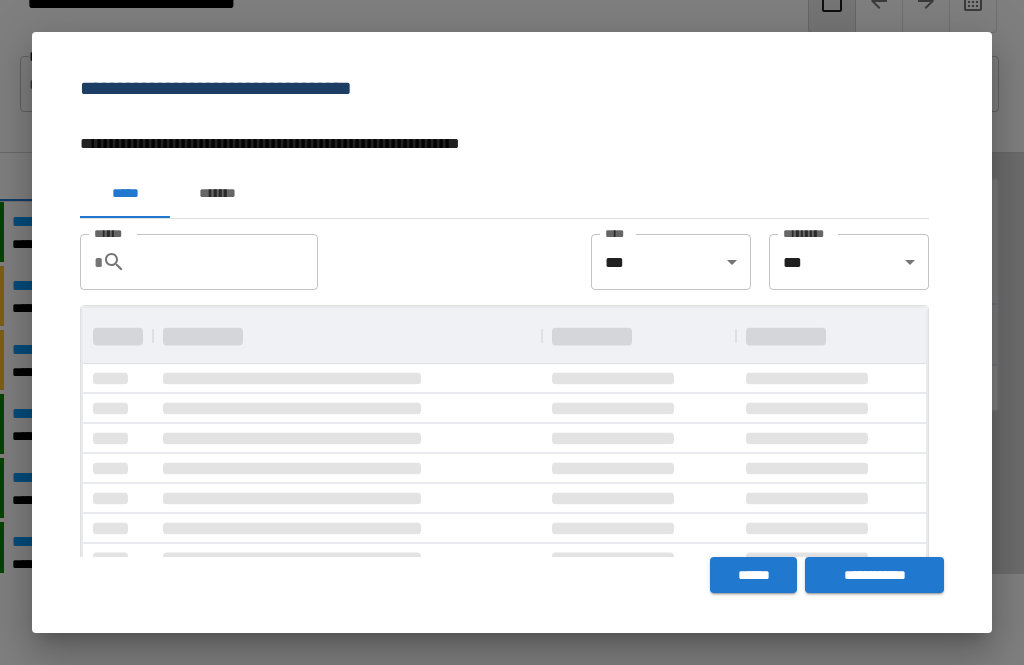 scroll, scrollTop: 1, scrollLeft: 1, axis: both 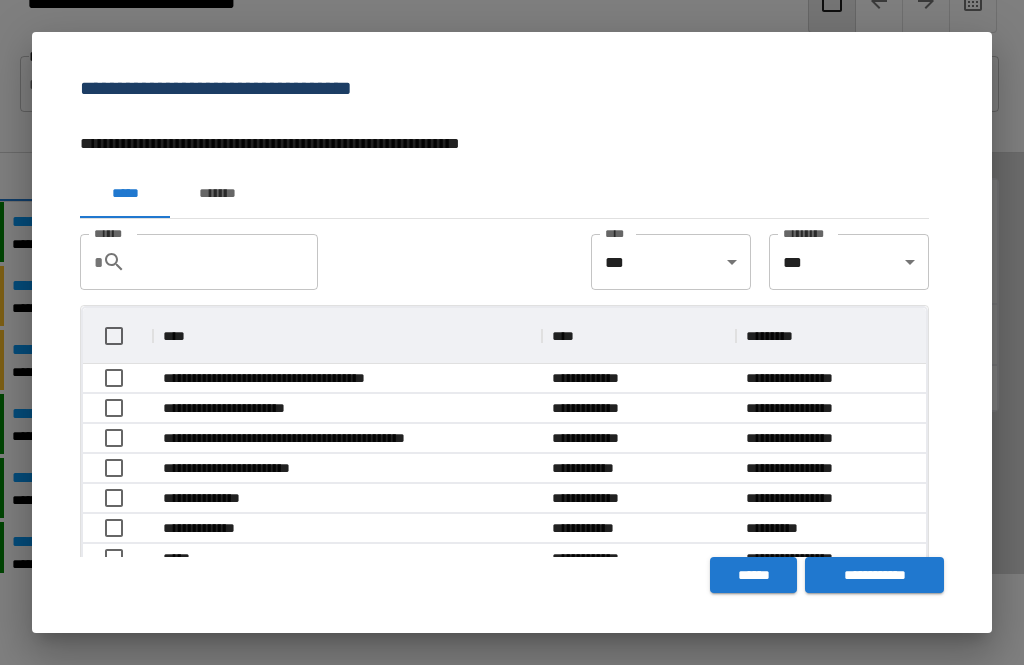 click on "*******" at bounding box center (217, 194) 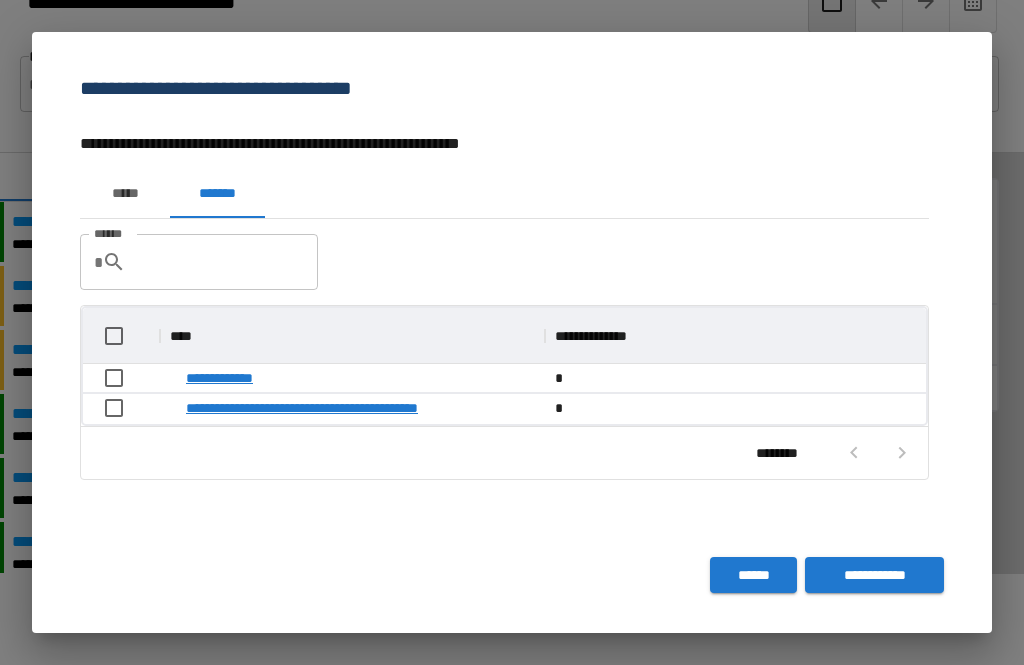 scroll, scrollTop: 1, scrollLeft: 1, axis: both 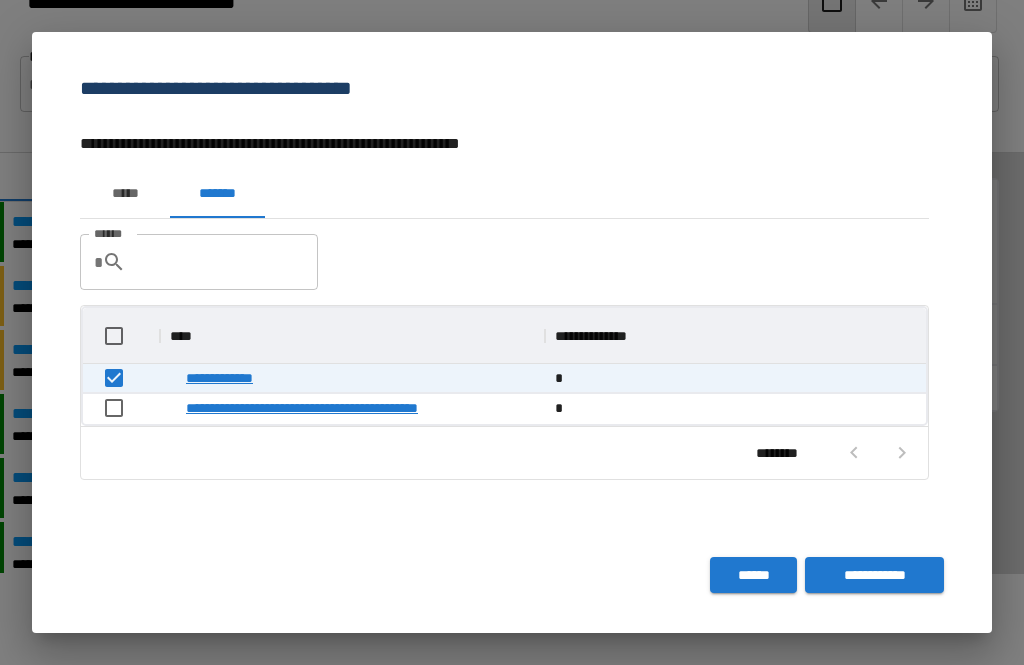 click on "**********" at bounding box center (874, 575) 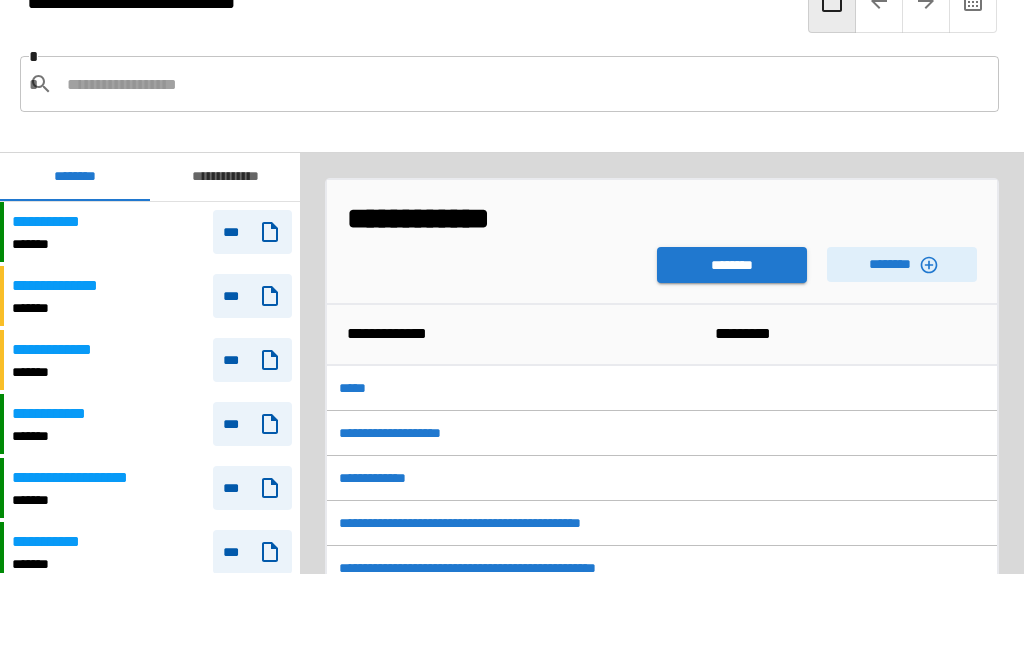 click on "********" at bounding box center (732, 265) 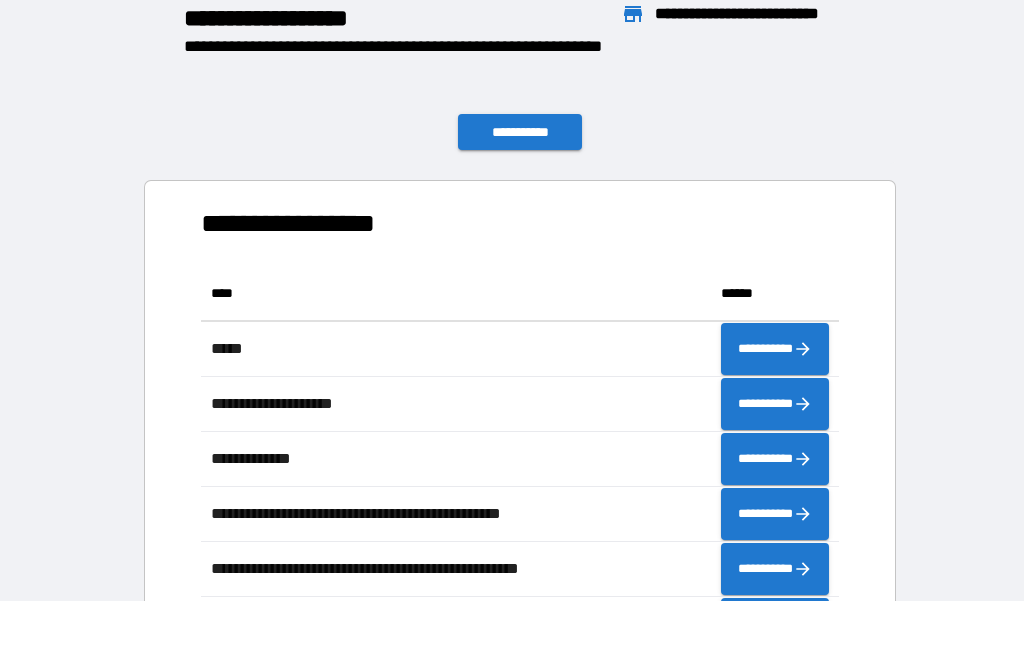 scroll, scrollTop: 441, scrollLeft: 638, axis: both 